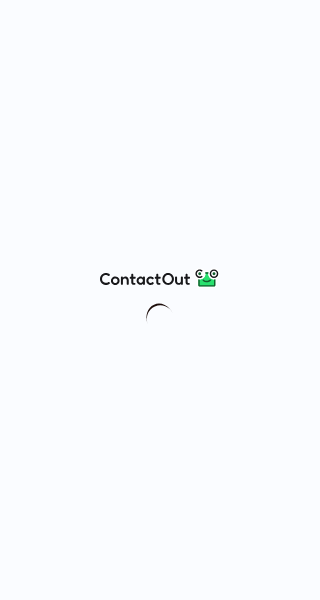 scroll, scrollTop: 0, scrollLeft: 0, axis: both 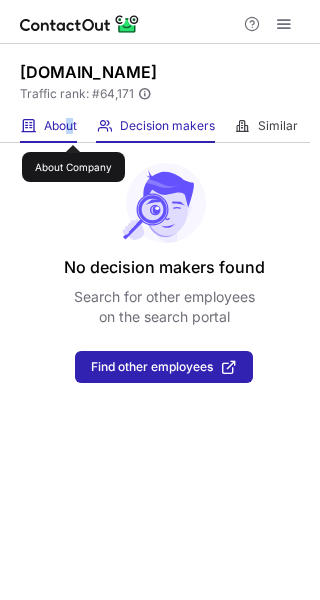 click on "About" at bounding box center (60, 126) 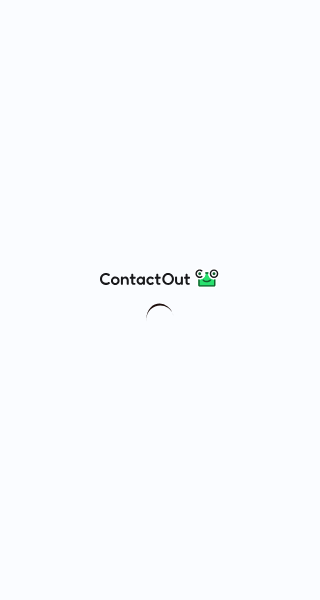 scroll, scrollTop: 0, scrollLeft: 0, axis: both 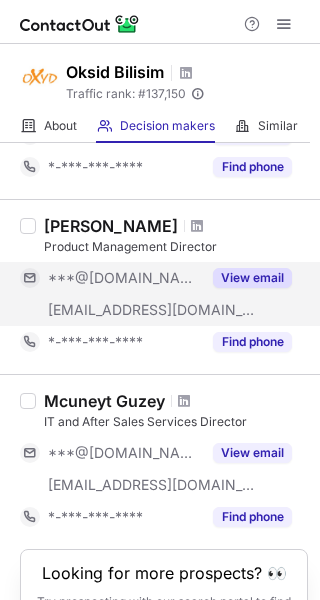 click on "View email" at bounding box center [252, 278] 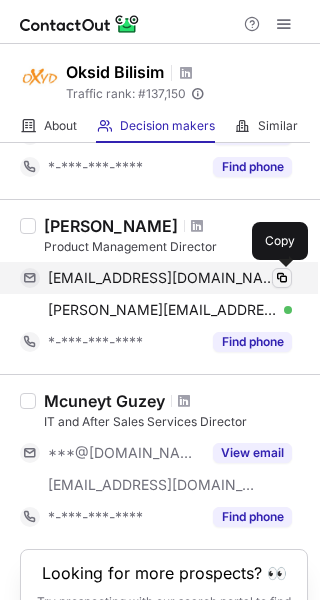 click at bounding box center [282, 278] 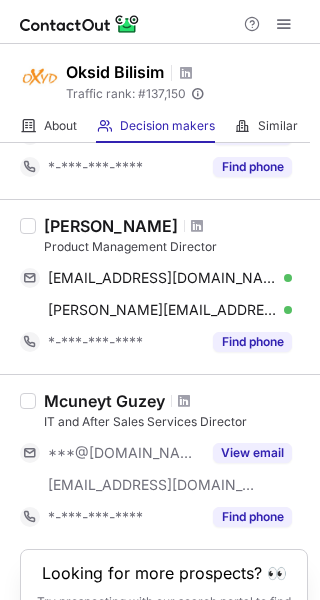 click on "Elif Oren" at bounding box center [176, 226] 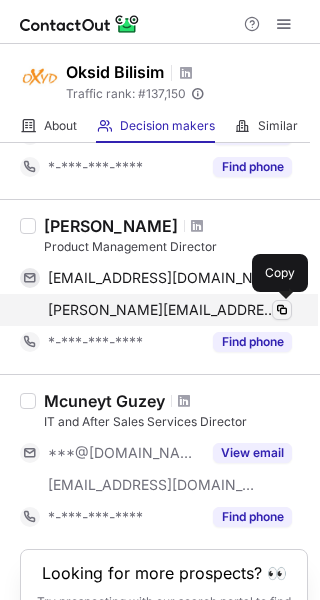 click at bounding box center (282, 310) 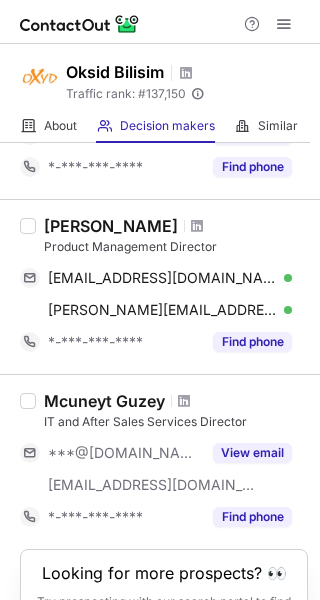 click on "Elif Oren Product Management Director ailifu_1986@hotmail.com Verified Copy e.oren@oksid.com.tr Verified Copy *-***-***-**** Find phone" at bounding box center (160, 286) 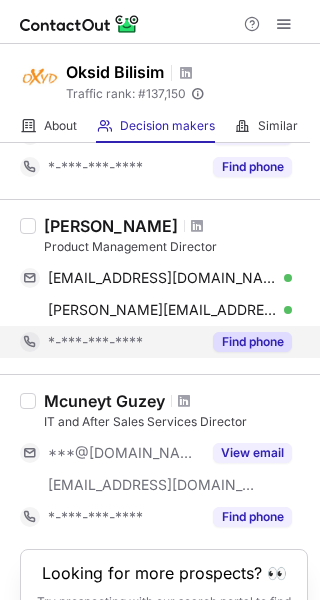 click on "Find phone" at bounding box center [252, 342] 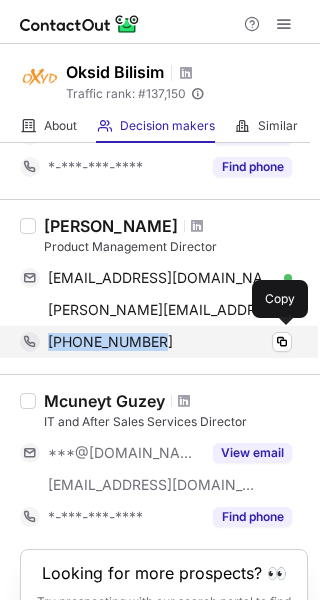 drag, startPoint x: 165, startPoint y: 339, endPoint x: 43, endPoint y: 339, distance: 122 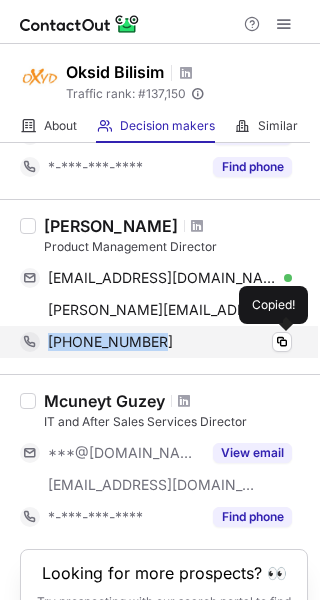 copy on "[PHONE_NUMBER]" 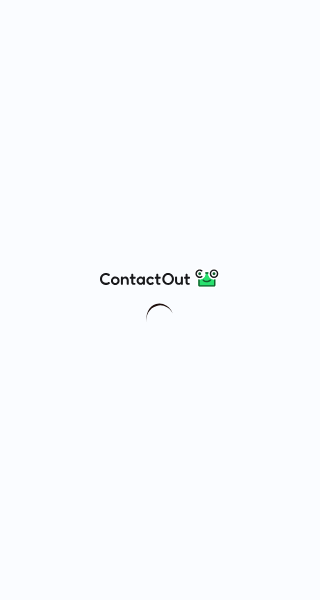 scroll, scrollTop: 0, scrollLeft: 0, axis: both 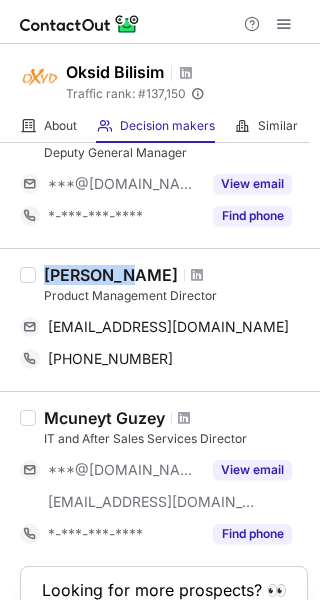 drag, startPoint x: 45, startPoint y: 271, endPoint x: 112, endPoint y: 275, distance: 67.11929 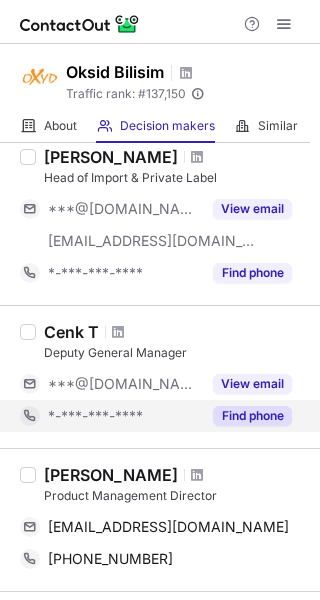 scroll, scrollTop: 0, scrollLeft: 0, axis: both 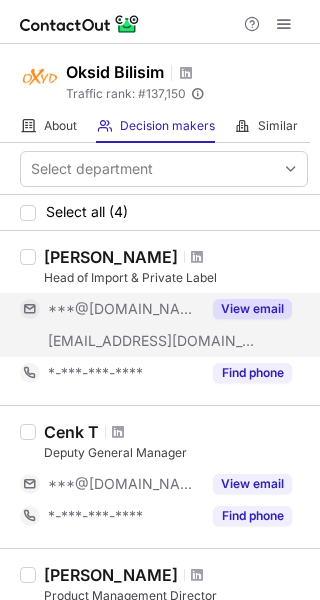 click on "View email" at bounding box center (252, 309) 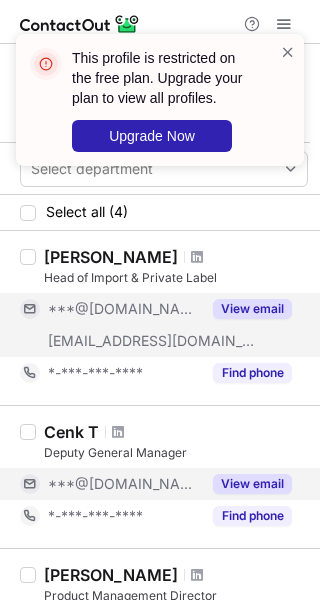 click on "View email" at bounding box center [252, 484] 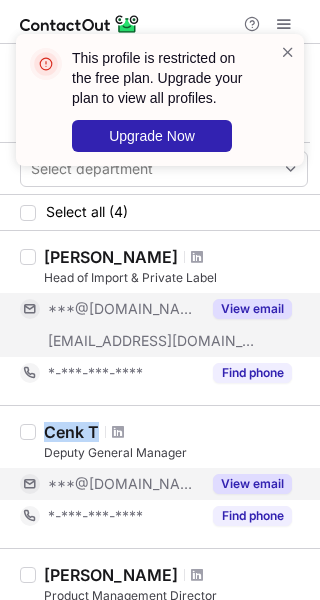 drag, startPoint x: 48, startPoint y: 431, endPoint x: 105, endPoint y: 430, distance: 57.00877 